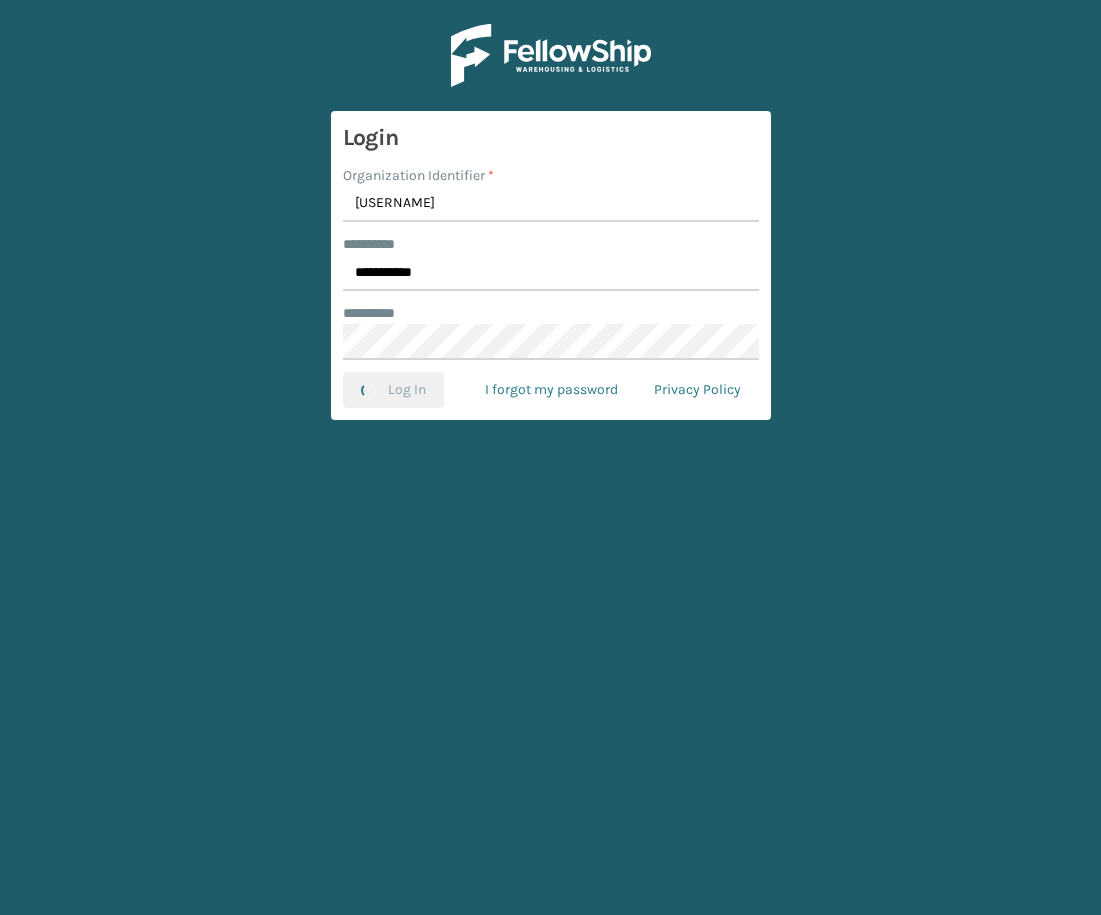 scroll, scrollTop: 0, scrollLeft: 0, axis: both 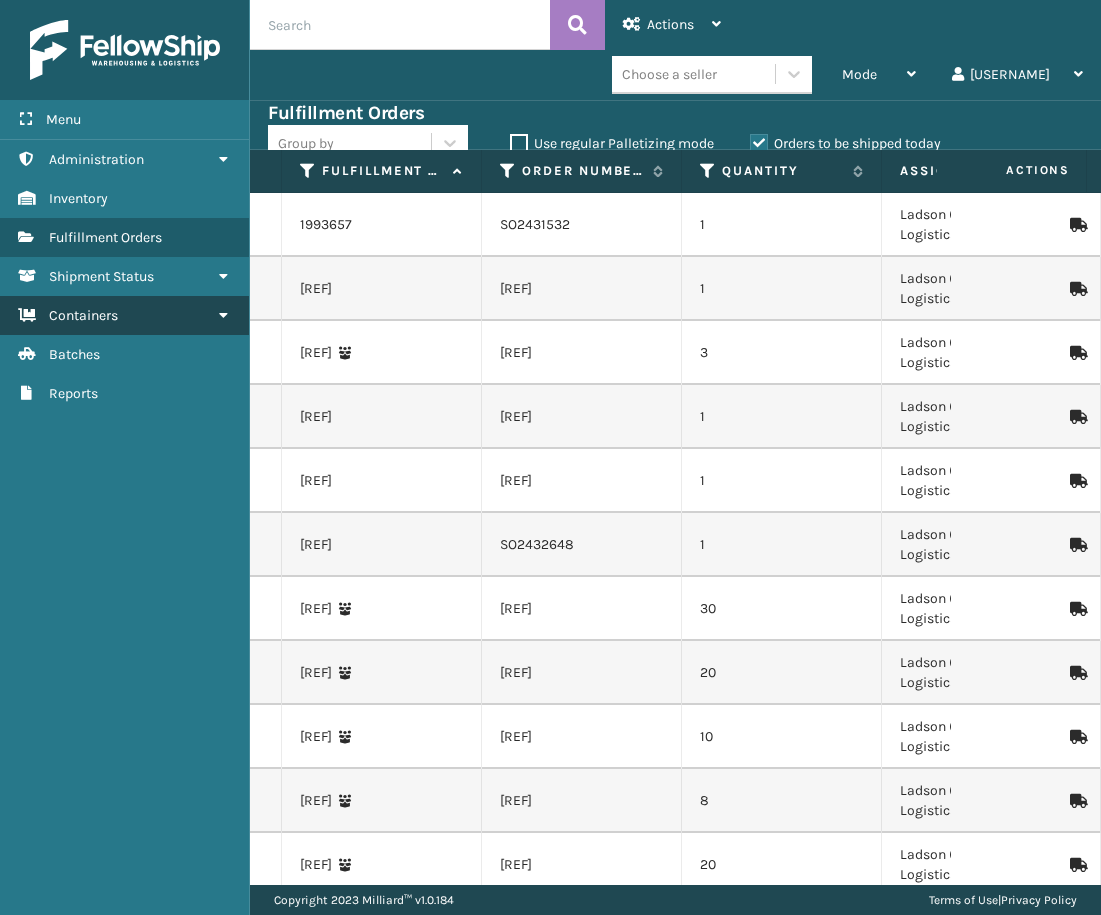 click on "Containers" at bounding box center (124, 315) 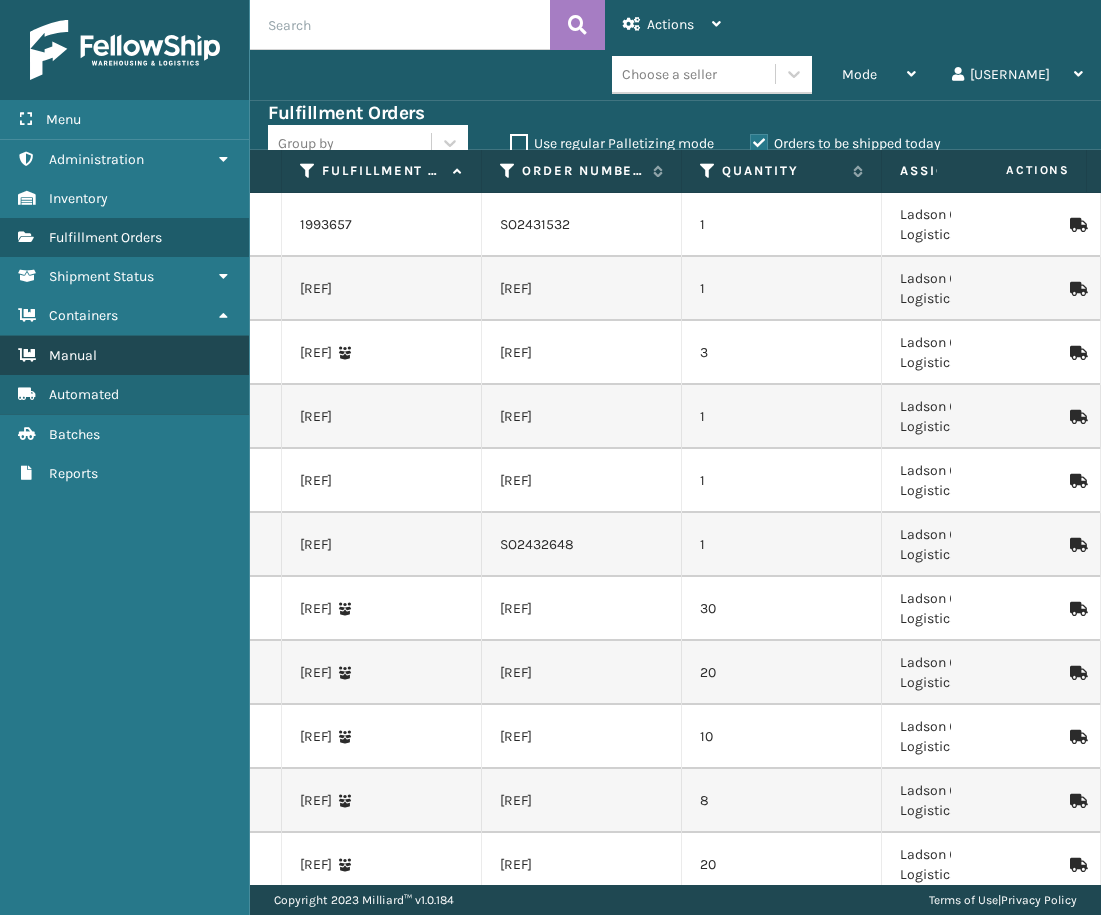 click on "Manual" at bounding box center [124, 355] 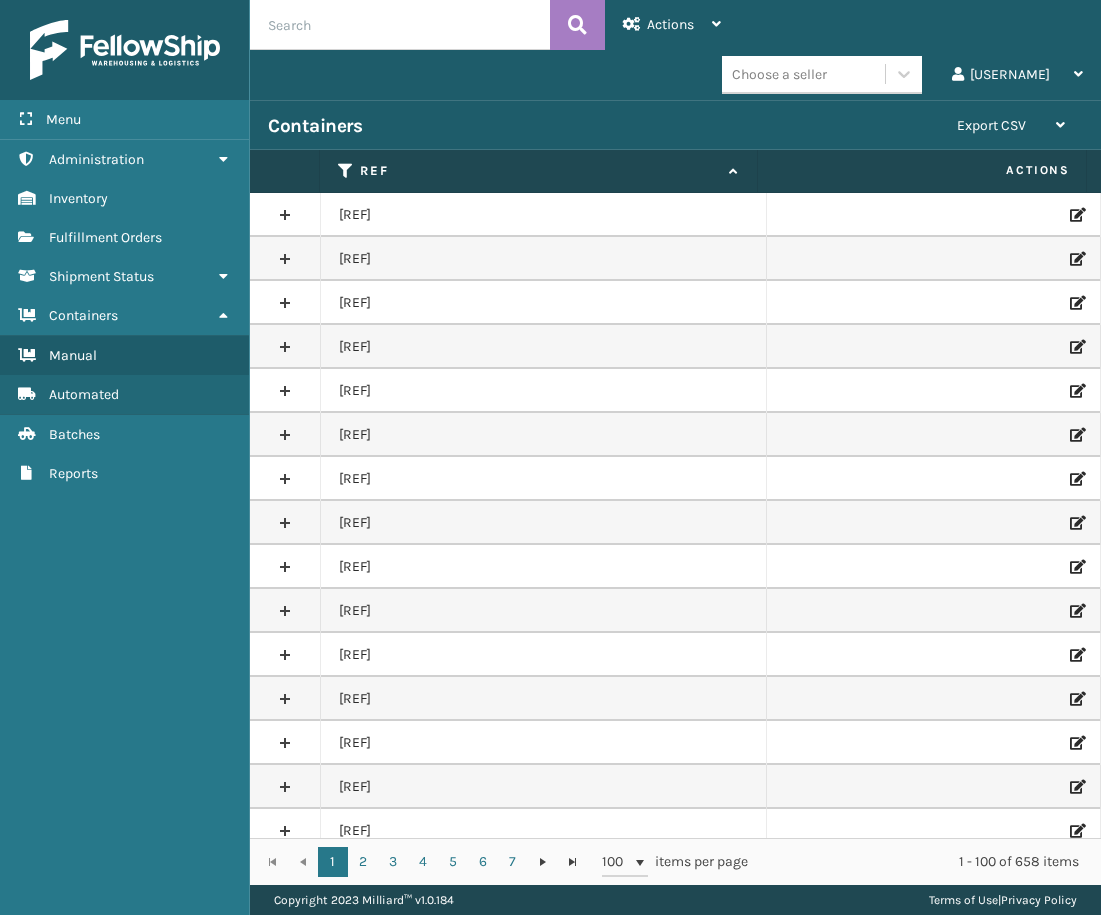 click at bounding box center (400, 25) 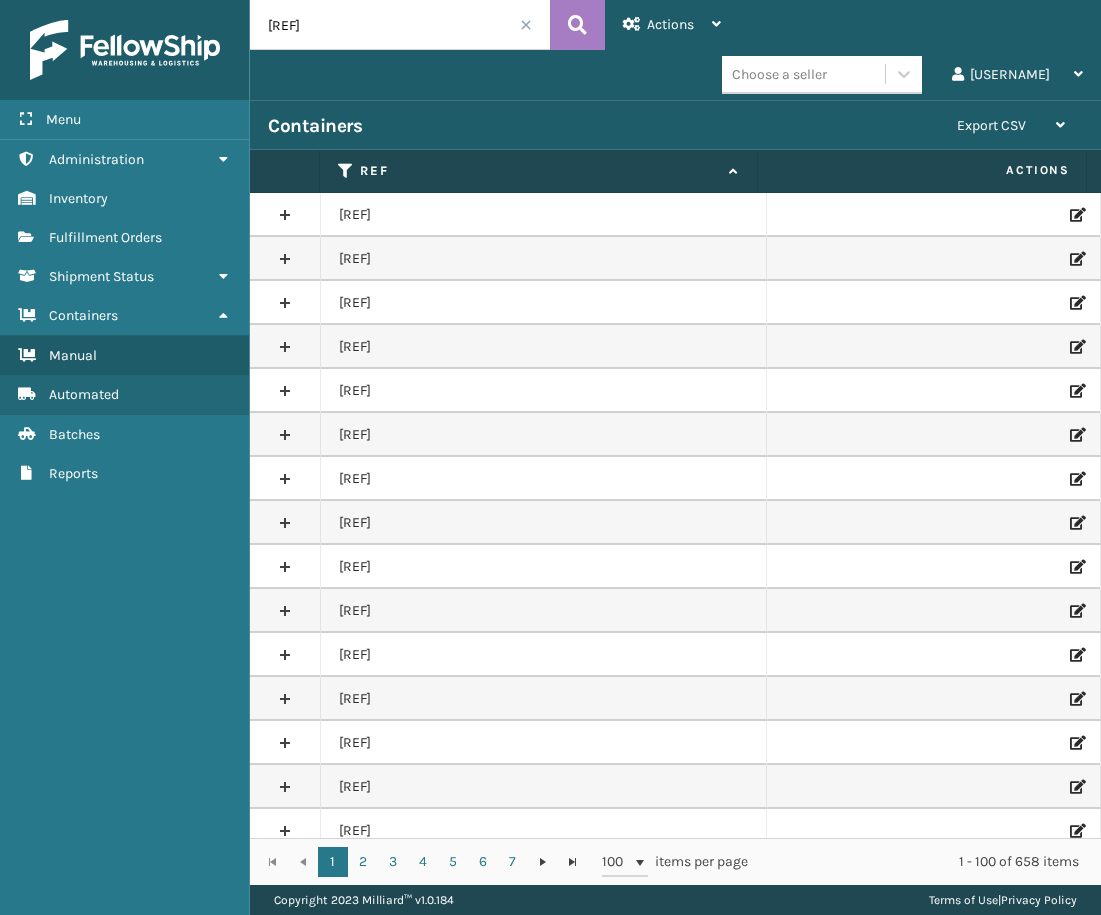 type on "[REF]" 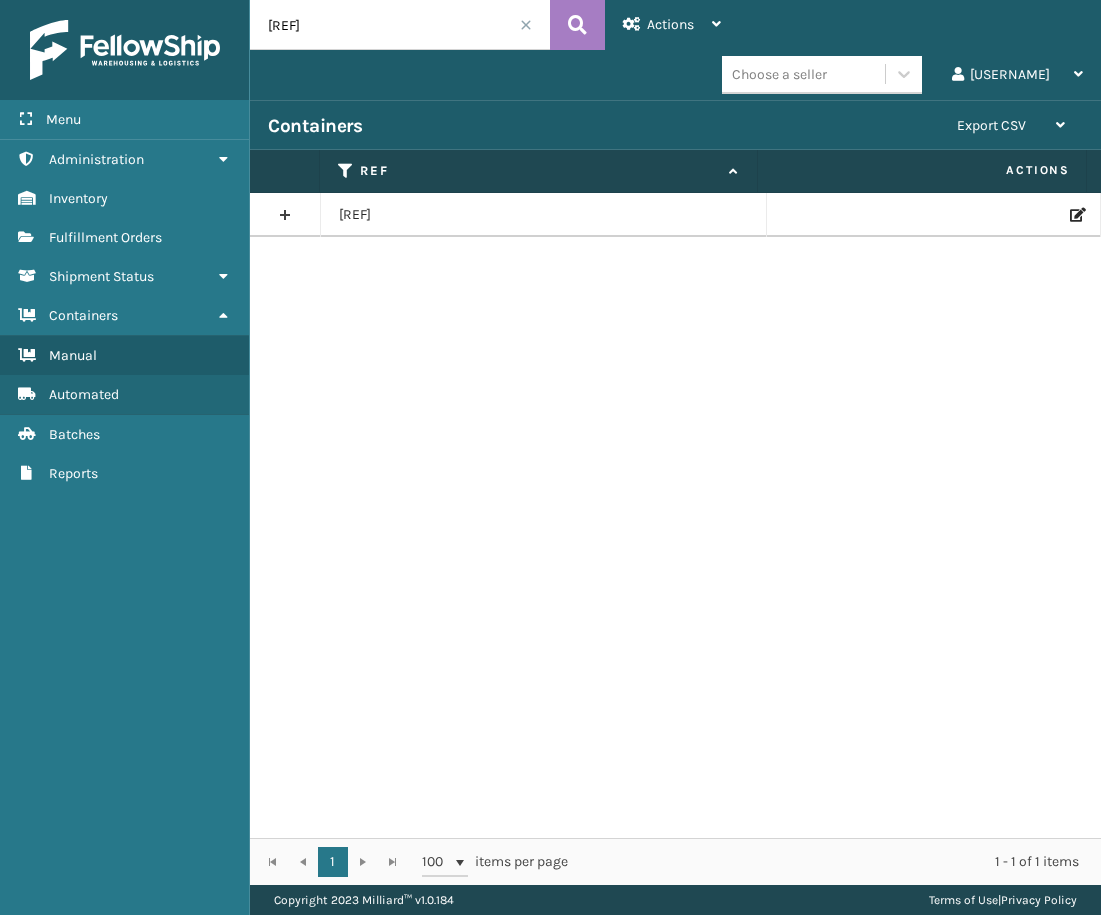 click at bounding box center [934, 215] 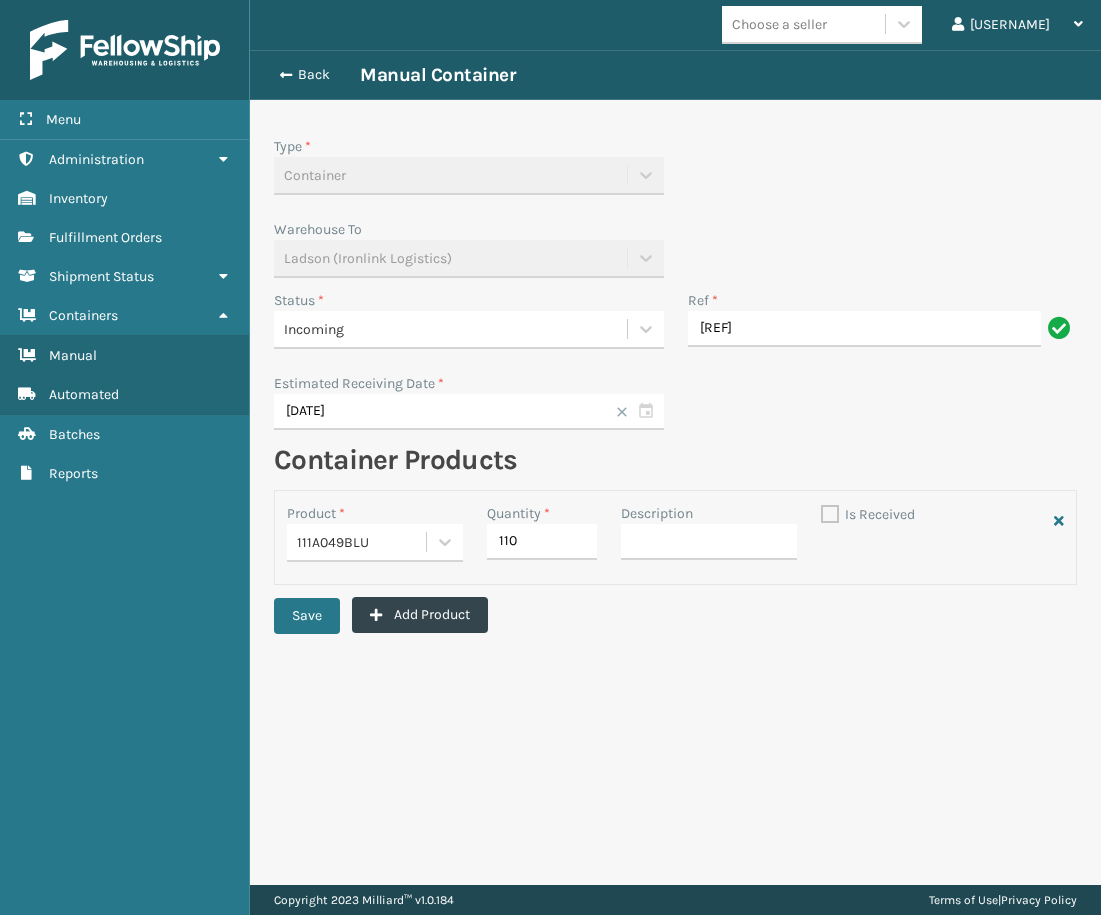 click on "Status   * Incoming Ref   * [REF] Estimated Receiving Date   * [DATE]" at bounding box center [675, 366] 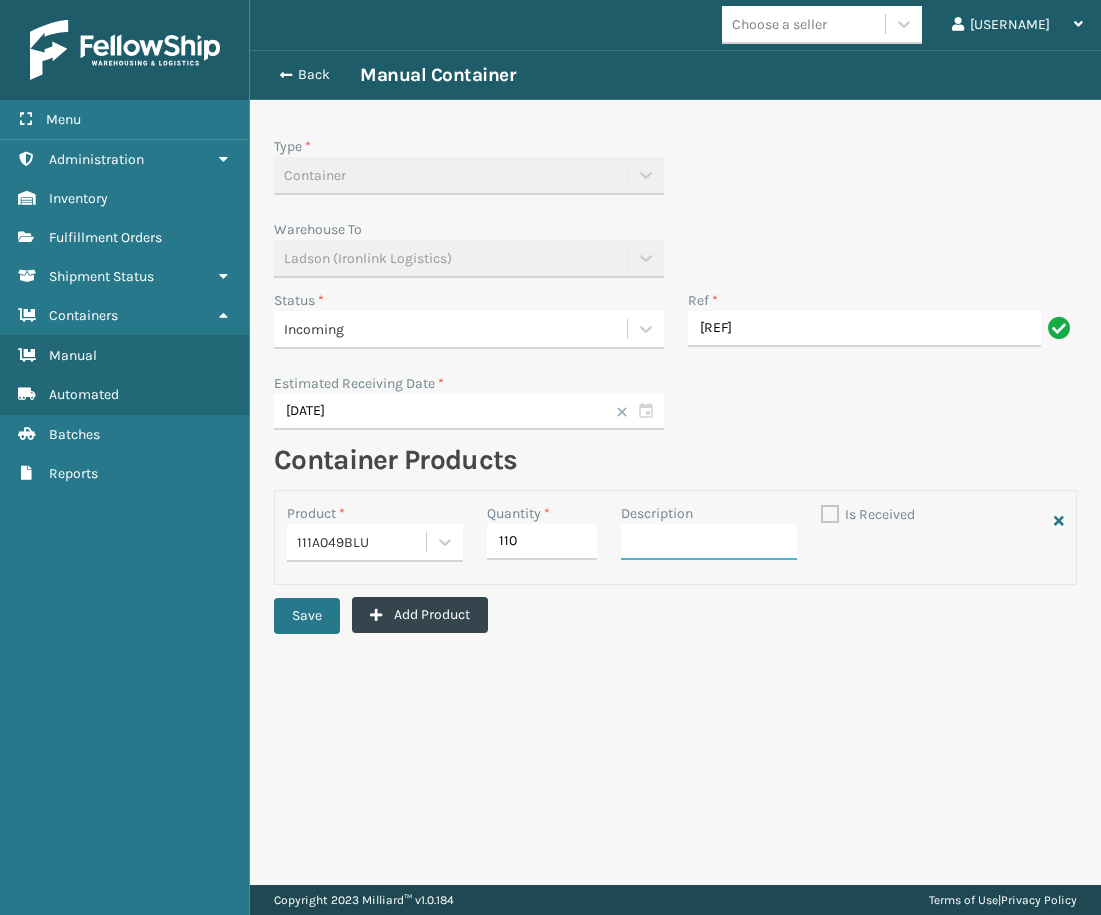 click on "Description" at bounding box center (709, 542) 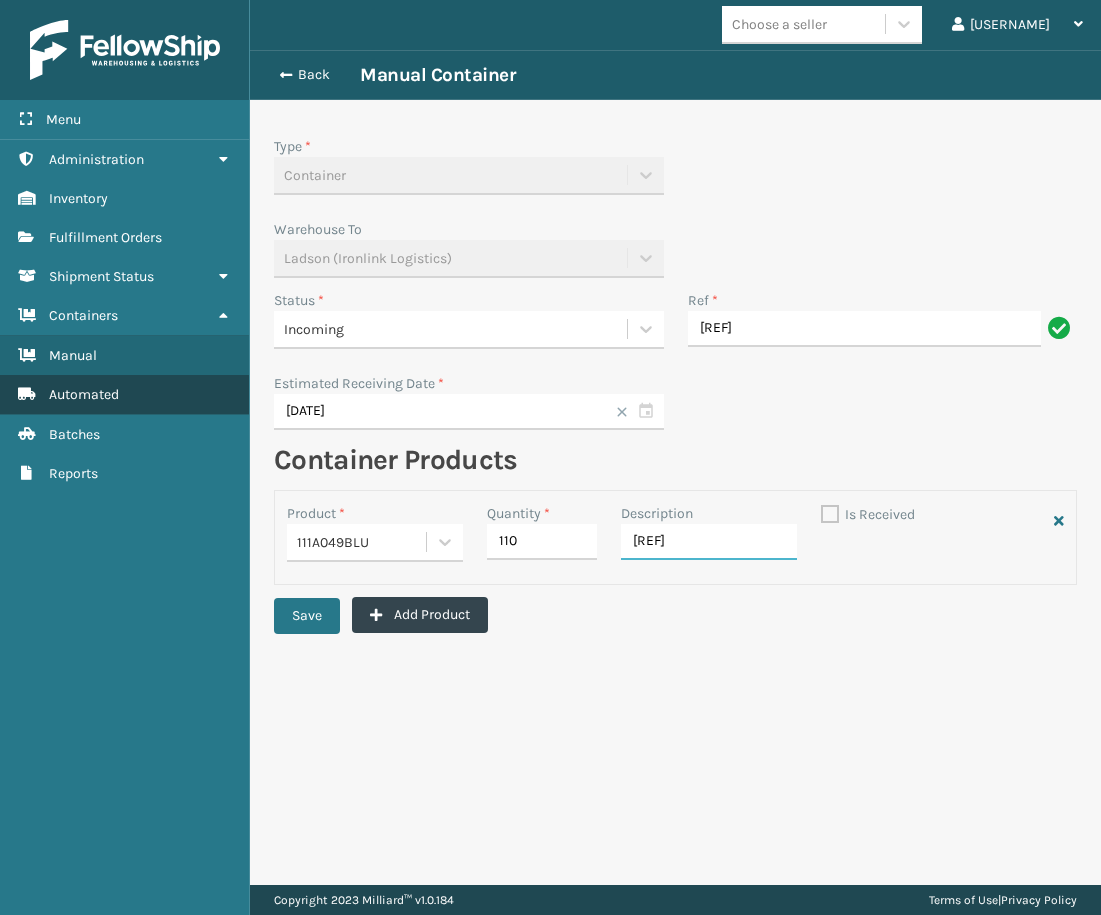 type on "[REF]" 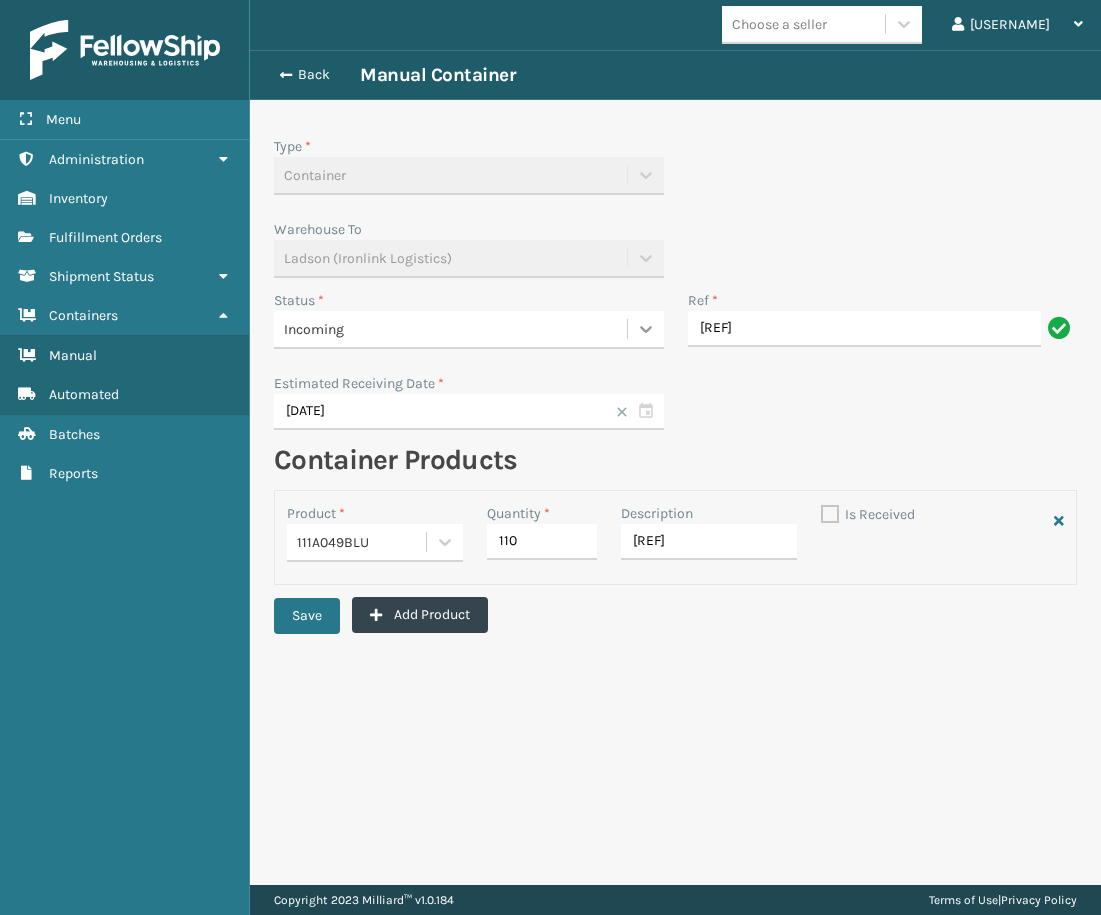 click 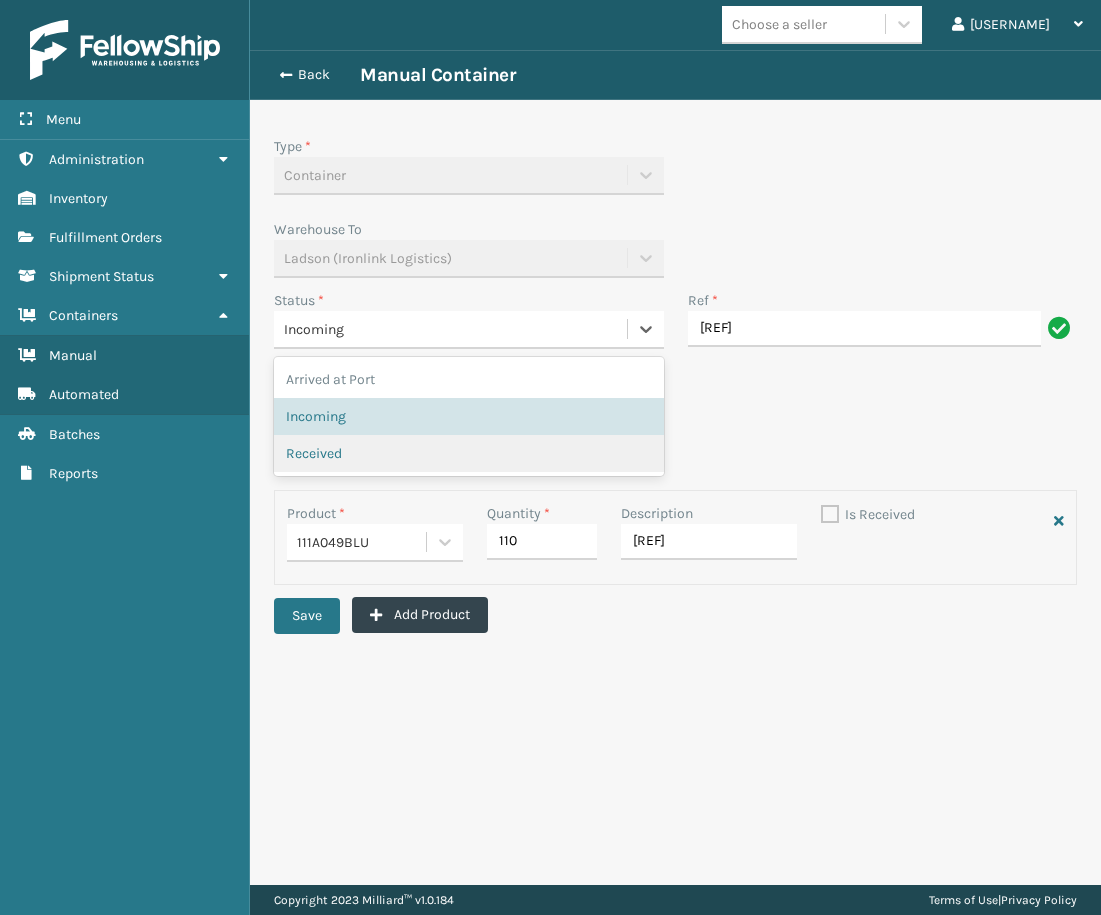 click on "Received" at bounding box center (469, 453) 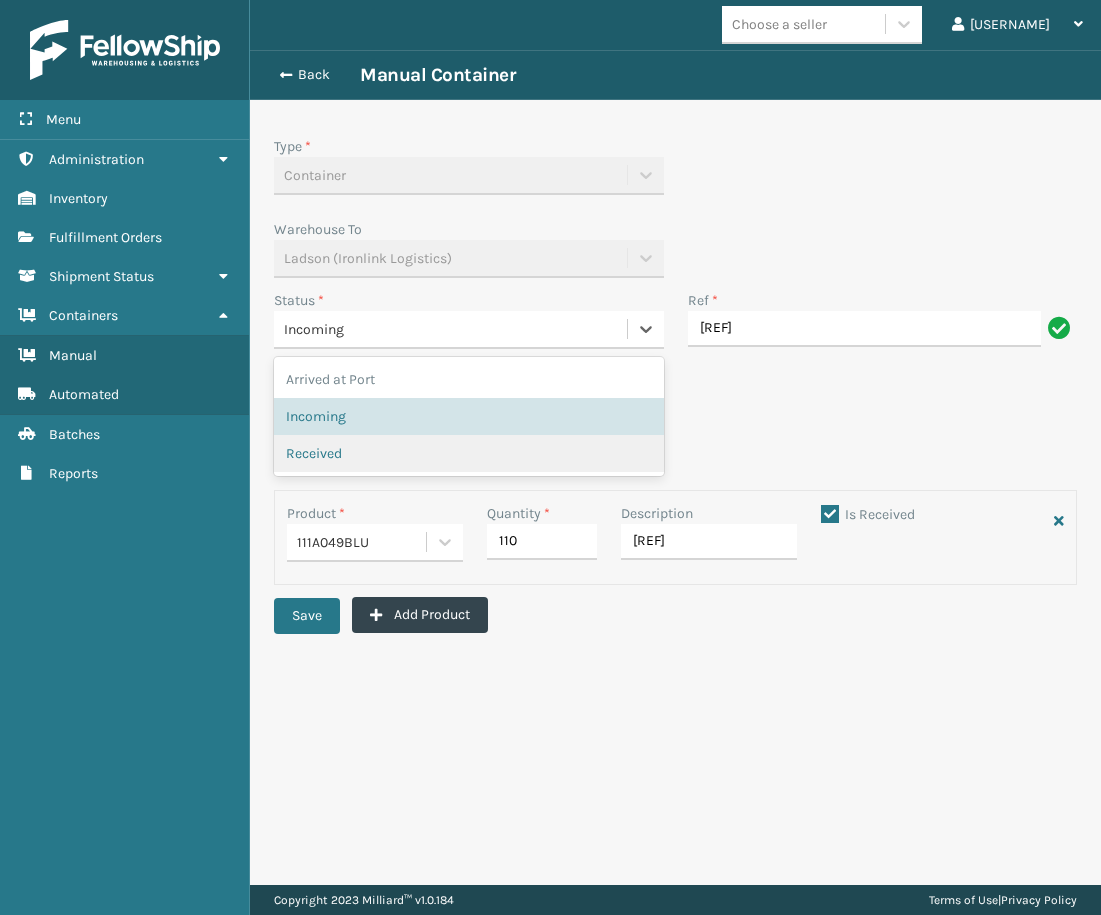 checkbox on "true" 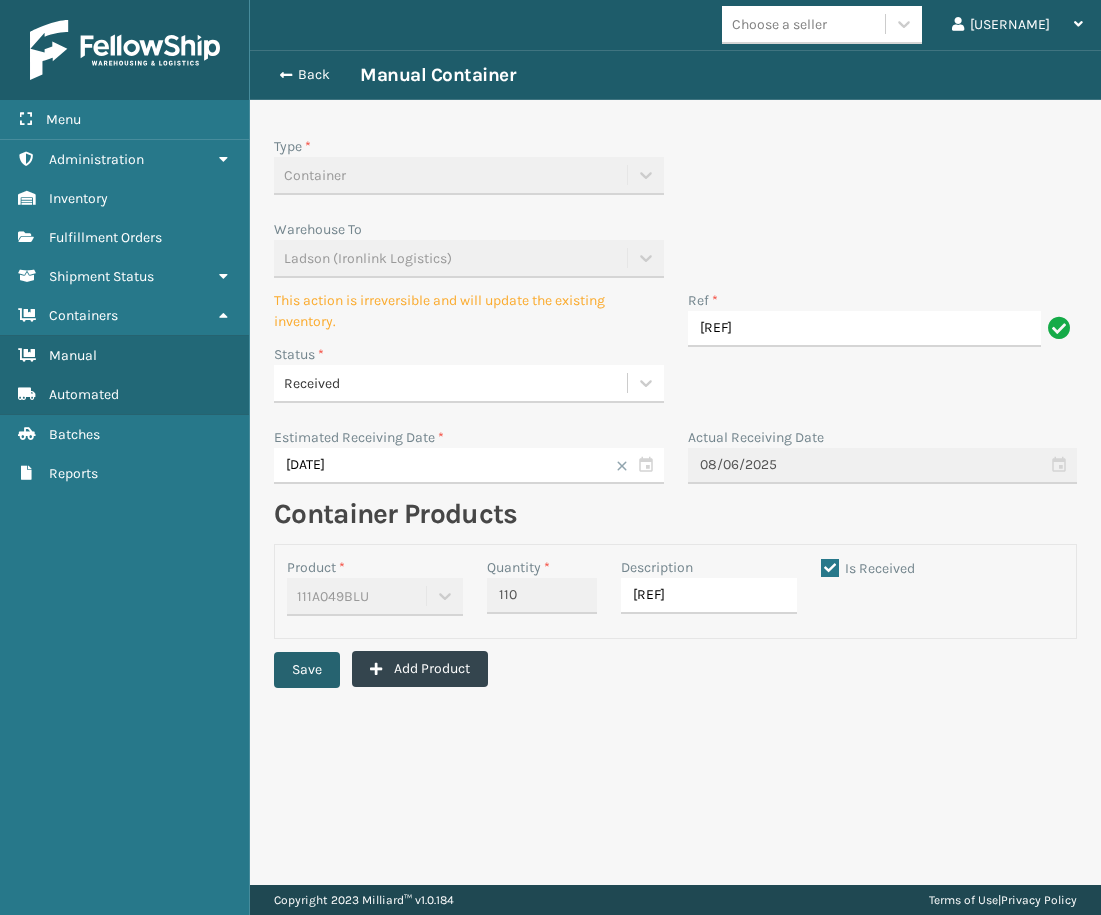 click on "Save" at bounding box center [307, 670] 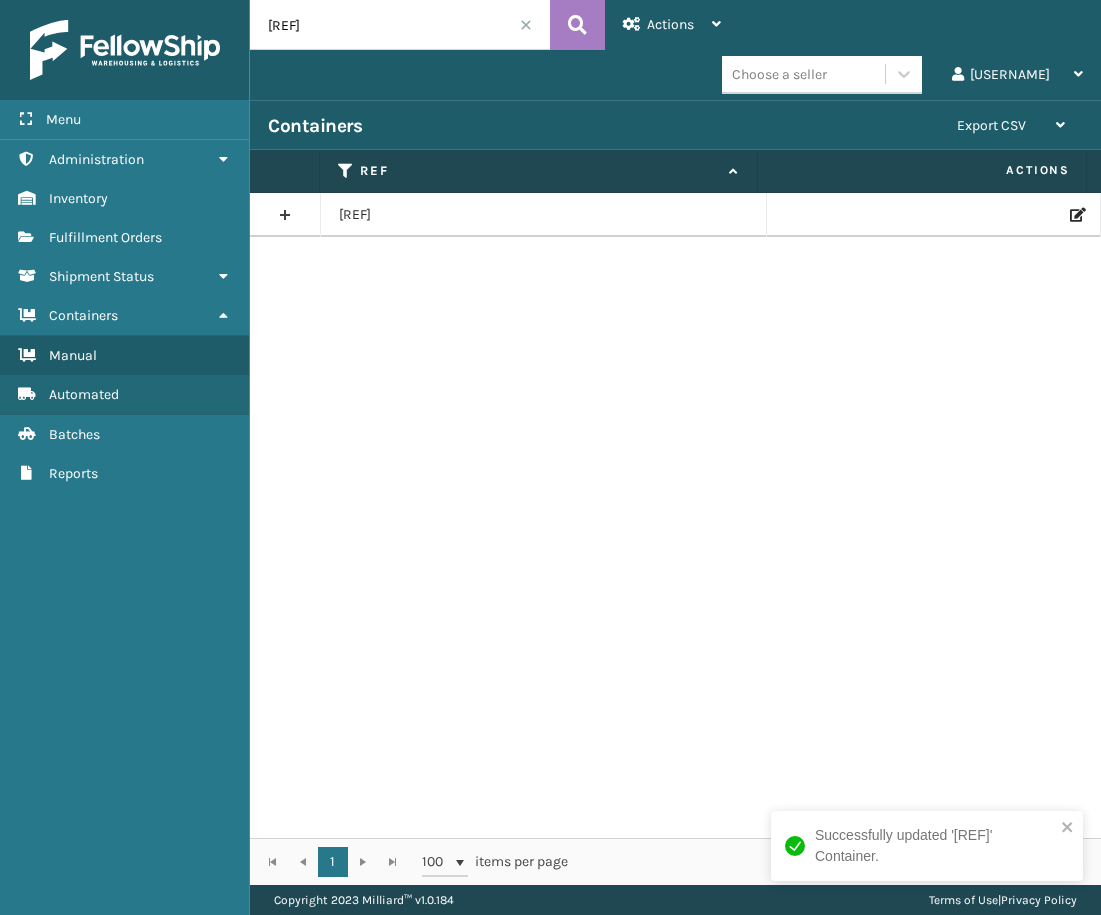 drag, startPoint x: 338, startPoint y: 7, endPoint x: 342, endPoint y: 31, distance: 24.33105 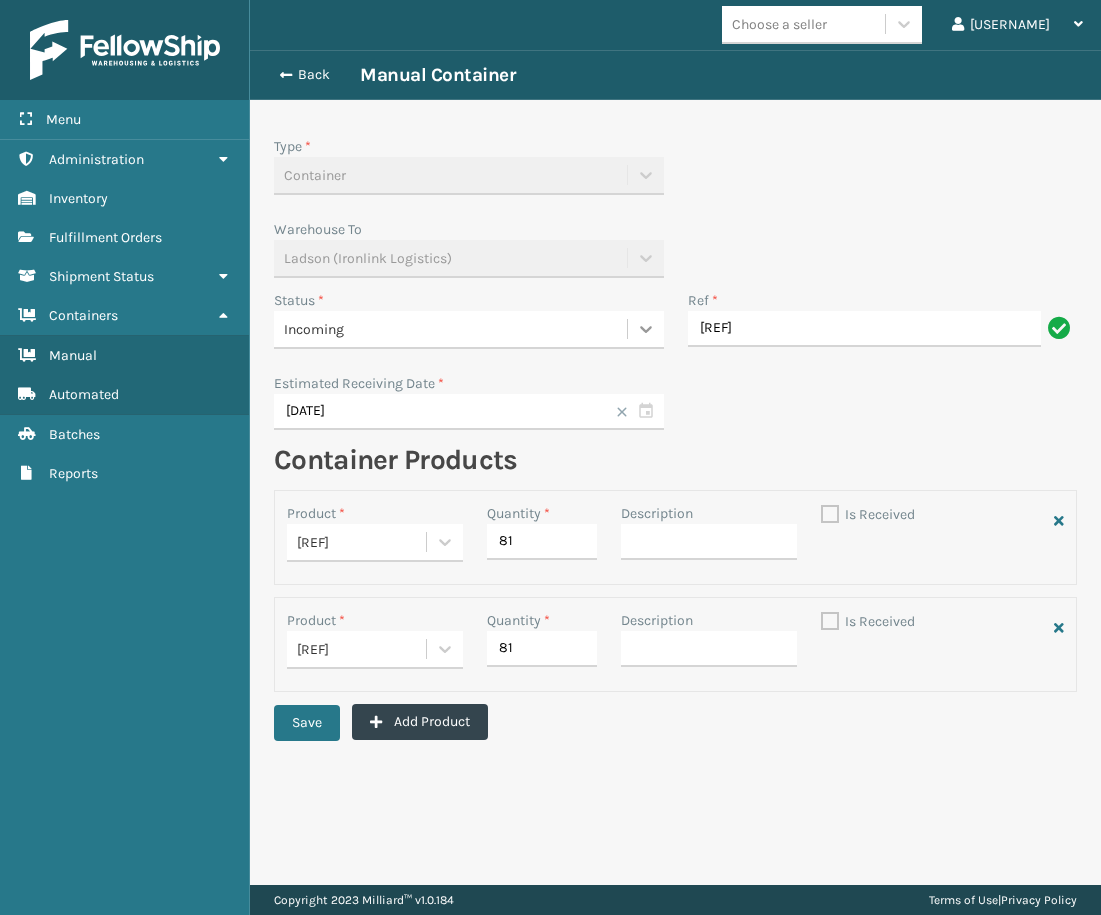 click at bounding box center (646, 329) 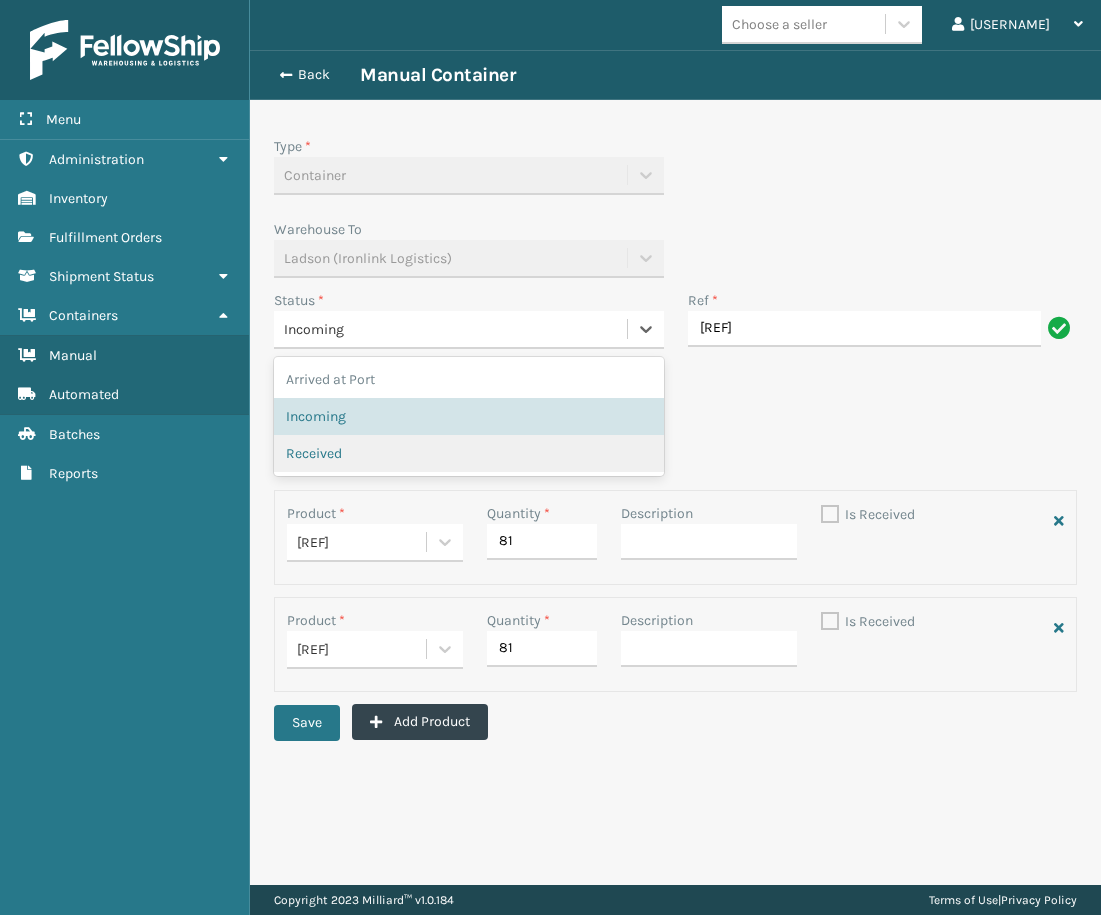 click on "Received" at bounding box center (469, 453) 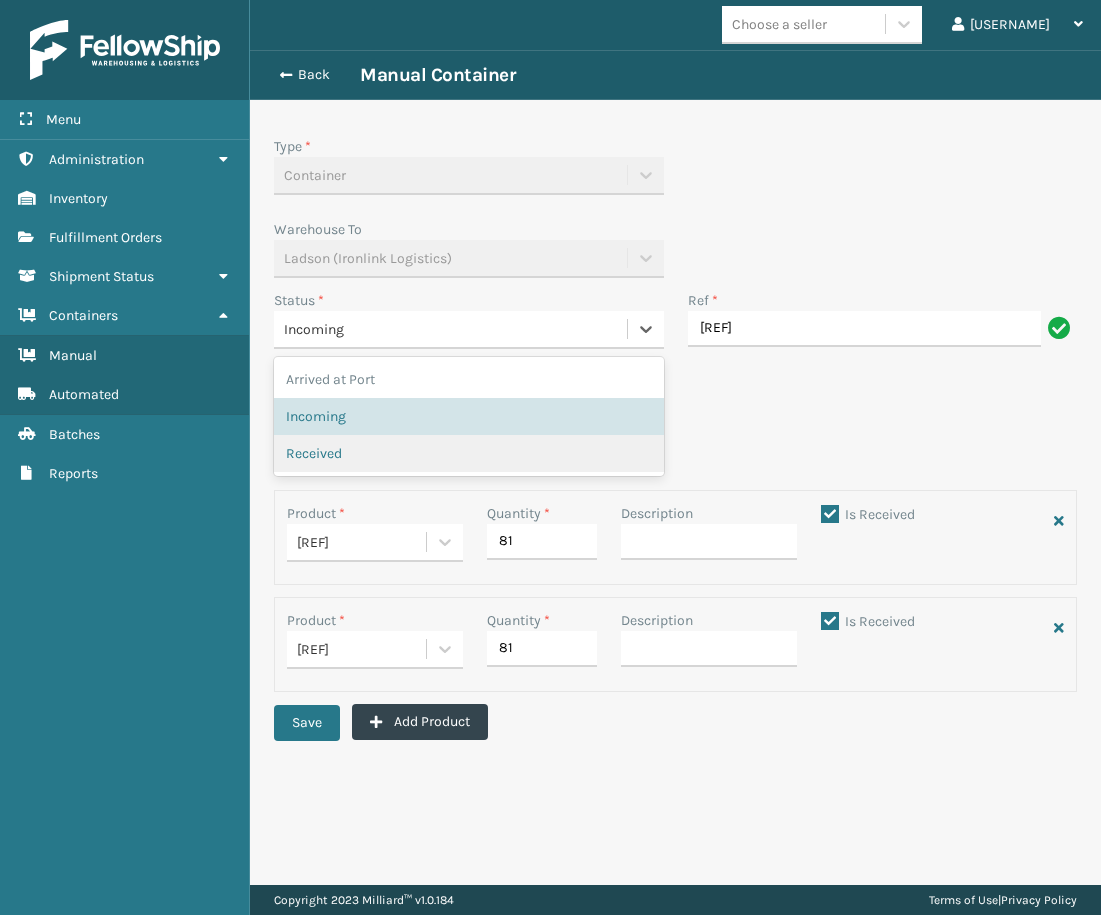 checkbox on "true" 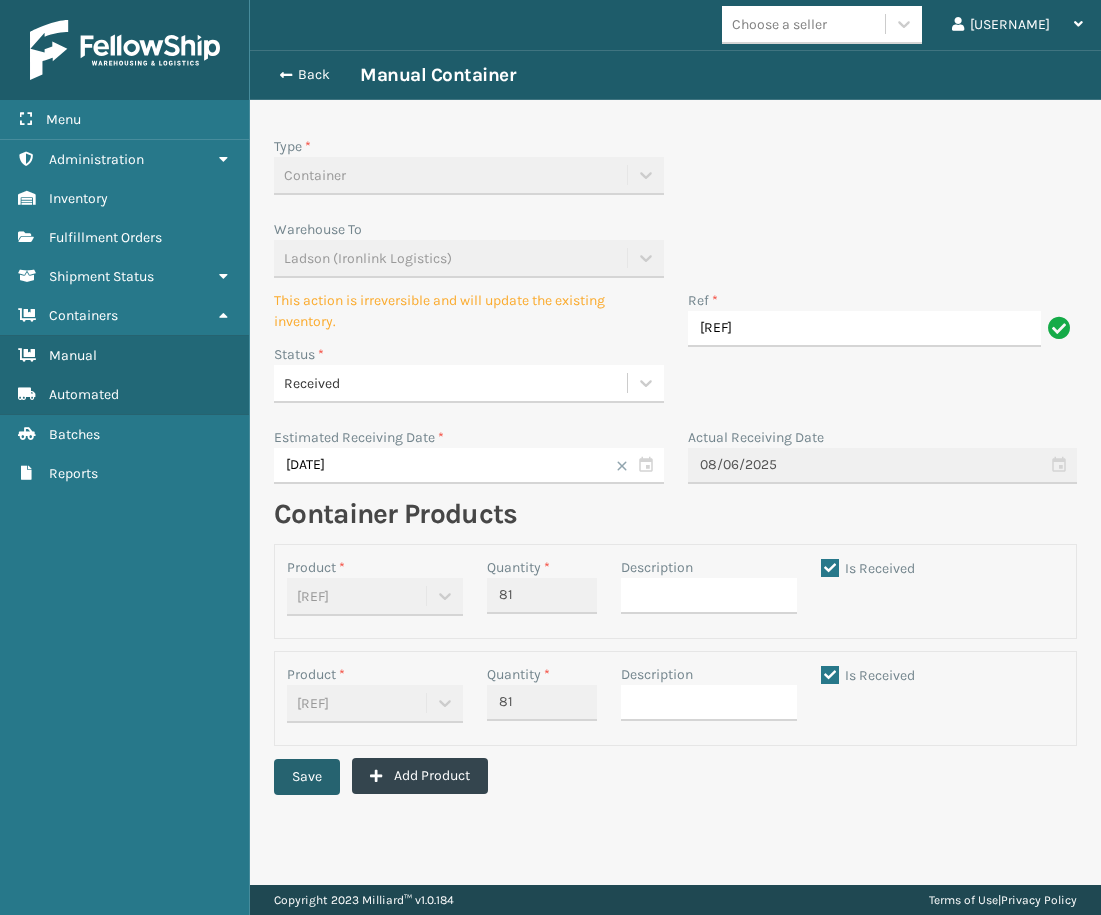 click on "Save" at bounding box center [307, 777] 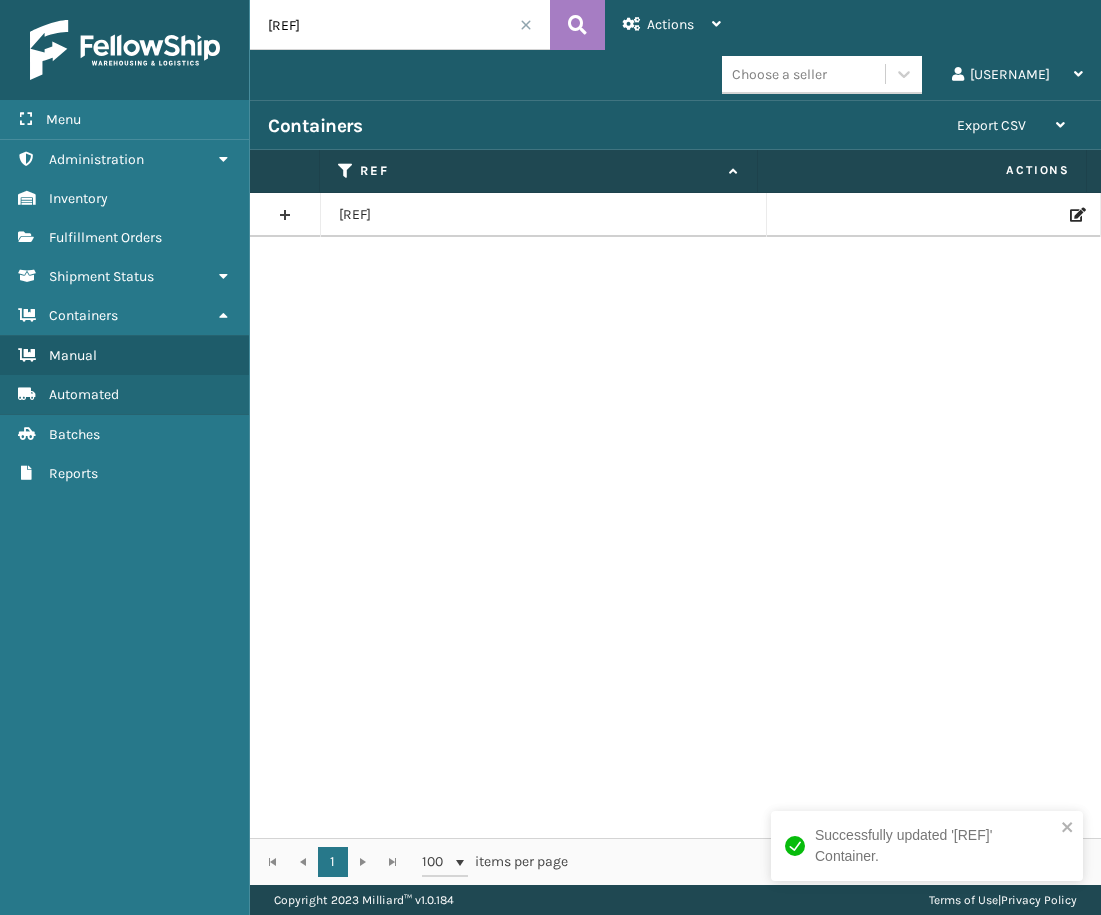 drag, startPoint x: 345, startPoint y: 32, endPoint x: 214, endPoint y: 57, distance: 133.36417 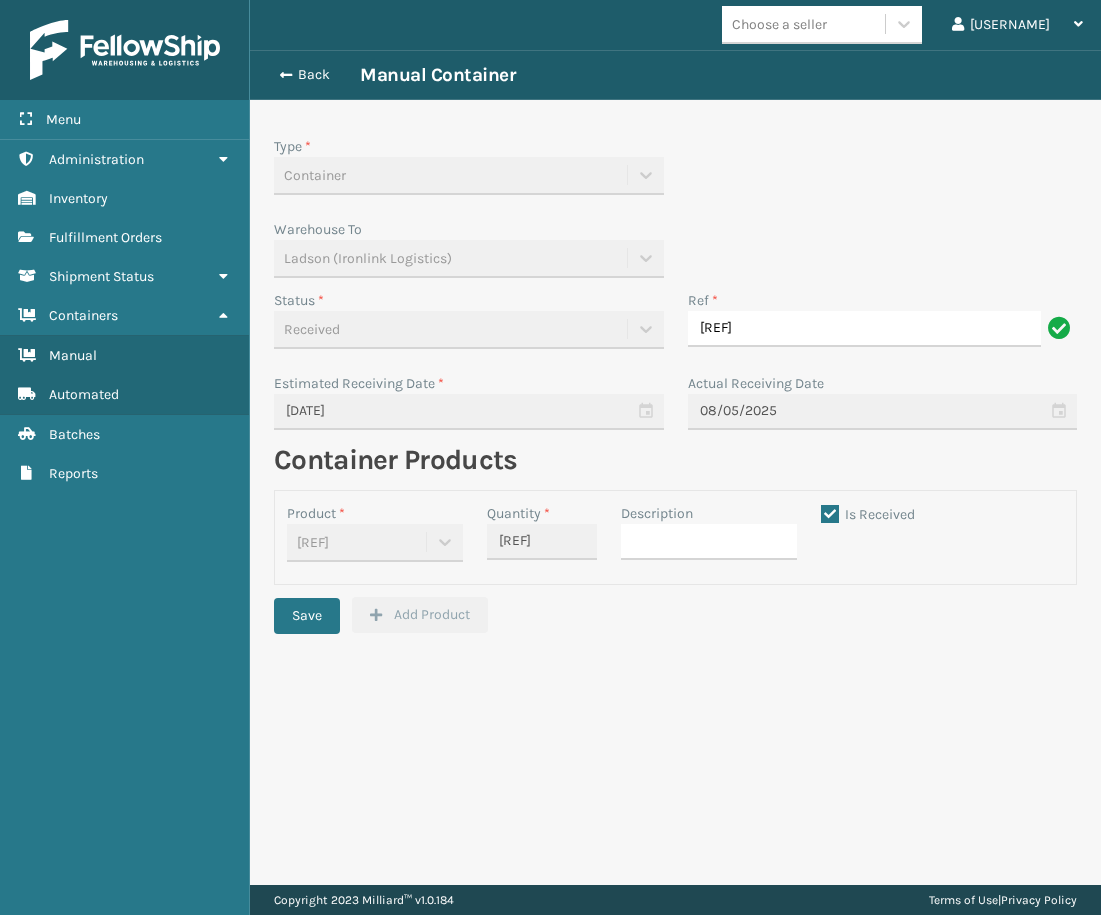 click on "Received" at bounding box center [469, 336] 